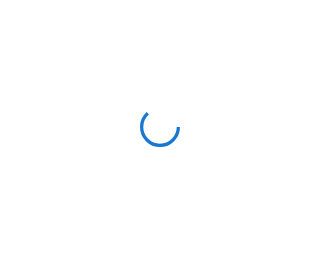 scroll, scrollTop: 0, scrollLeft: 0, axis: both 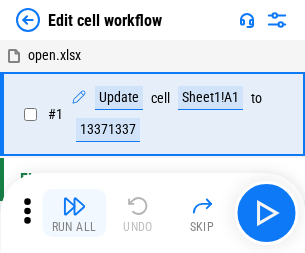 click at bounding box center [74, 206] 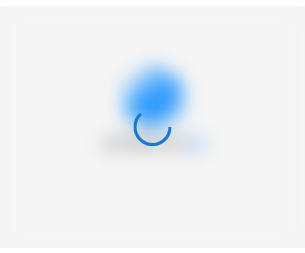 scroll, scrollTop: 0, scrollLeft: 0, axis: both 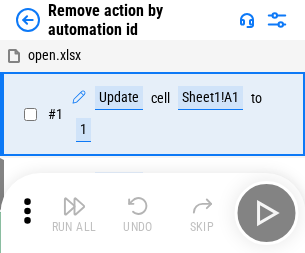 click at bounding box center [74, 206] 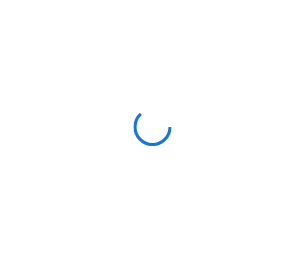 scroll, scrollTop: 0, scrollLeft: 0, axis: both 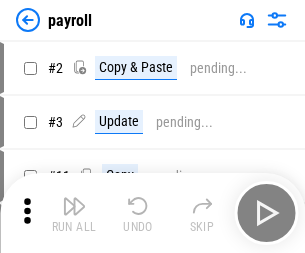 click at bounding box center (74, 206) 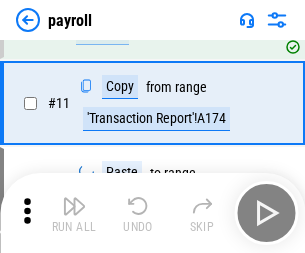 scroll, scrollTop: 247, scrollLeft: 0, axis: vertical 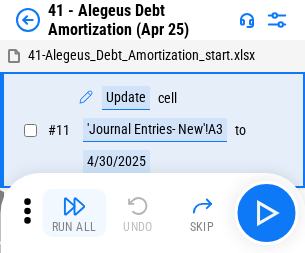 click at bounding box center [74, 206] 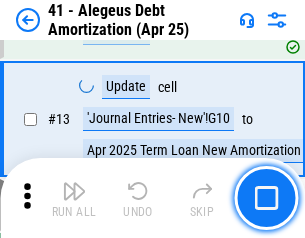 scroll, scrollTop: 247, scrollLeft: 0, axis: vertical 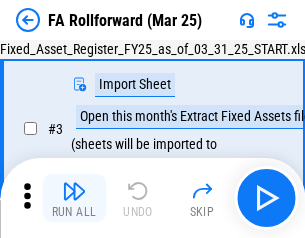 click at bounding box center [74, 191] 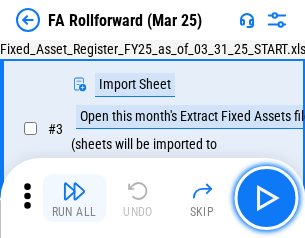 scroll, scrollTop: 184, scrollLeft: 0, axis: vertical 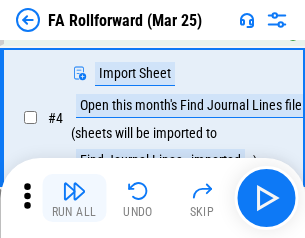 click at bounding box center (74, 191) 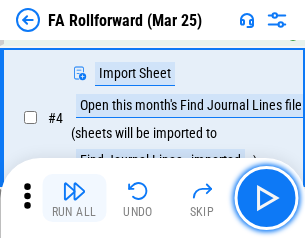 scroll, scrollTop: 313, scrollLeft: 0, axis: vertical 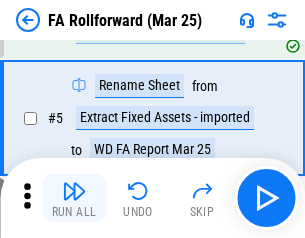 click at bounding box center [74, 191] 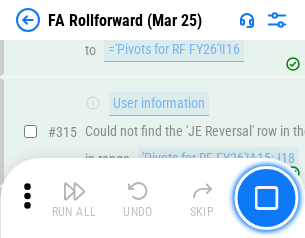 scroll, scrollTop: 9517, scrollLeft: 0, axis: vertical 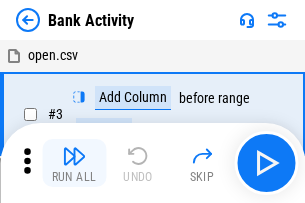 click at bounding box center (74, 156) 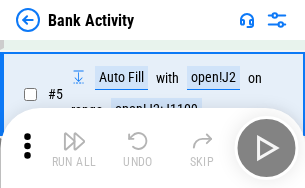 scroll, scrollTop: 106, scrollLeft: 0, axis: vertical 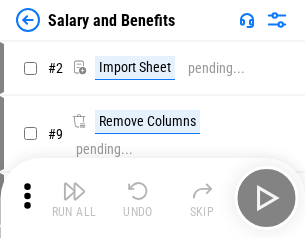 click at bounding box center [74, 191] 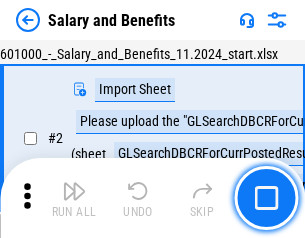 scroll, scrollTop: 145, scrollLeft: 0, axis: vertical 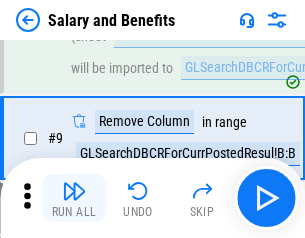 click at bounding box center [74, 191] 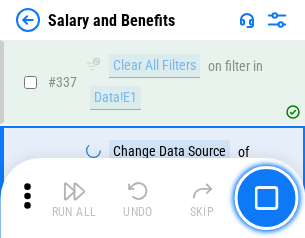 scroll, scrollTop: 9364, scrollLeft: 0, axis: vertical 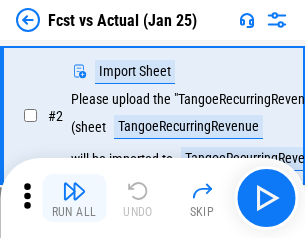 click at bounding box center (74, 191) 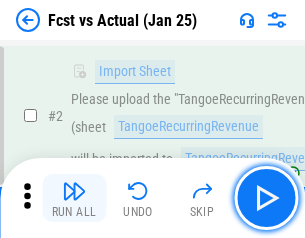scroll, scrollTop: 187, scrollLeft: 0, axis: vertical 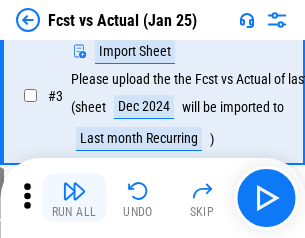 click at bounding box center [74, 191] 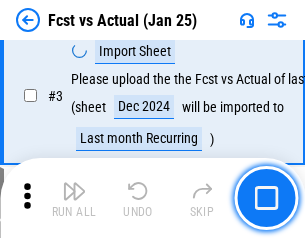 scroll, scrollTop: 300, scrollLeft: 0, axis: vertical 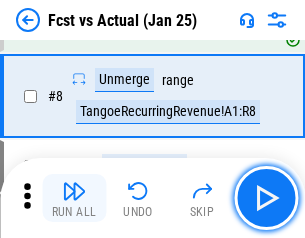 click at bounding box center [74, 191] 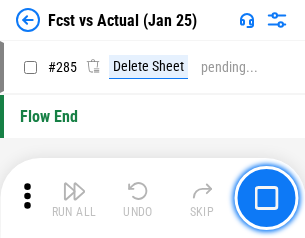 scroll, scrollTop: 9465, scrollLeft: 0, axis: vertical 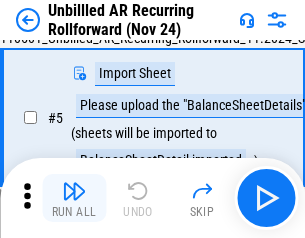 click at bounding box center [74, 191] 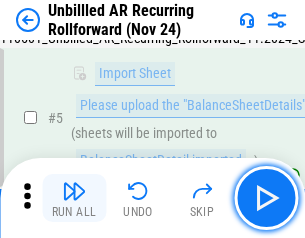 scroll, scrollTop: 188, scrollLeft: 0, axis: vertical 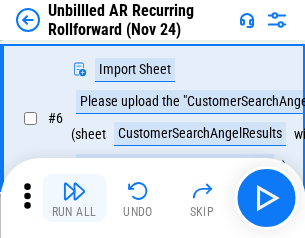 click at bounding box center [74, 191] 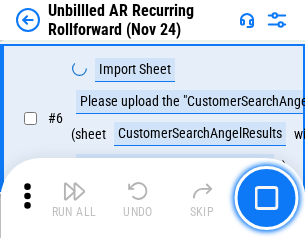 scroll, scrollTop: 322, scrollLeft: 0, axis: vertical 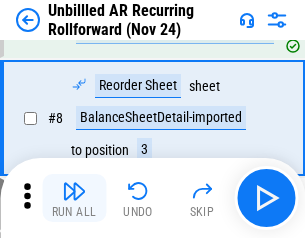 click at bounding box center (74, 191) 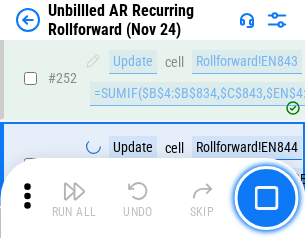 scroll, scrollTop: 6793, scrollLeft: 0, axis: vertical 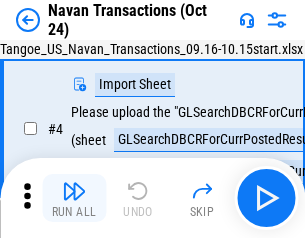 click at bounding box center [74, 191] 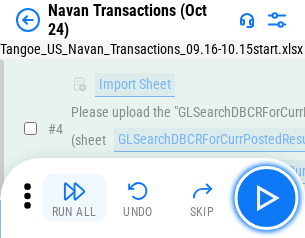 scroll, scrollTop: 172, scrollLeft: 0, axis: vertical 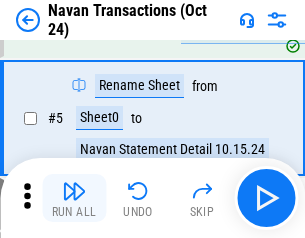 click at bounding box center [74, 191] 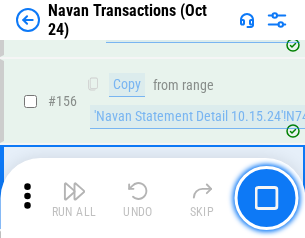 scroll, scrollTop: 6484, scrollLeft: 0, axis: vertical 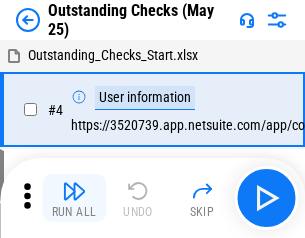 click at bounding box center [74, 191] 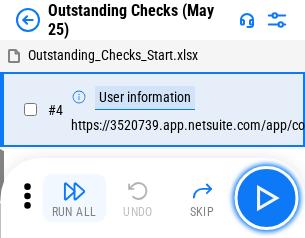 scroll, scrollTop: 209, scrollLeft: 0, axis: vertical 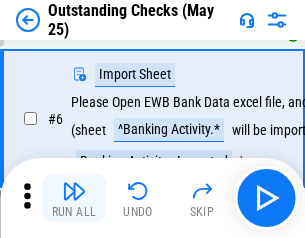 click at bounding box center (74, 191) 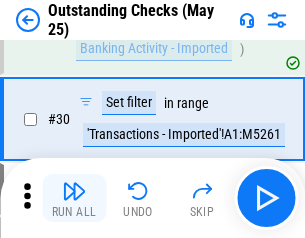 click at bounding box center [74, 191] 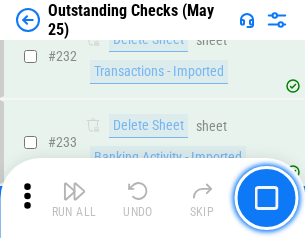 scroll, scrollTop: 6073, scrollLeft: 0, axis: vertical 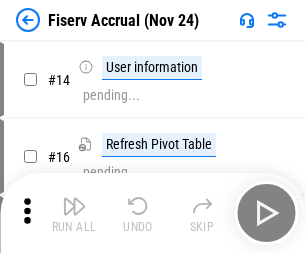 click at bounding box center (74, 206) 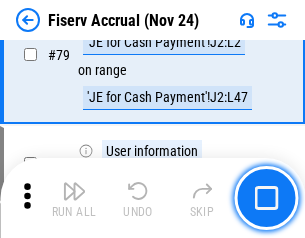 scroll, scrollTop: 2628, scrollLeft: 0, axis: vertical 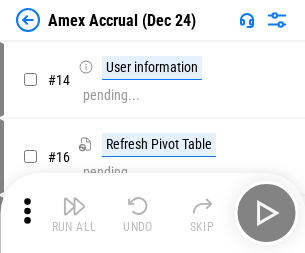 click at bounding box center [74, 206] 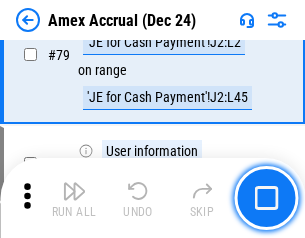 scroll, scrollTop: 2596, scrollLeft: 0, axis: vertical 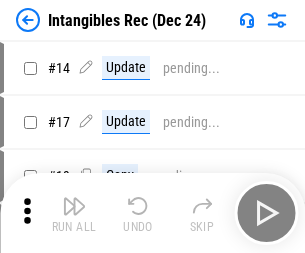 click at bounding box center (74, 206) 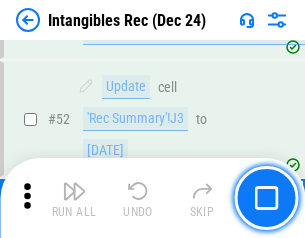 scroll, scrollTop: 779, scrollLeft: 0, axis: vertical 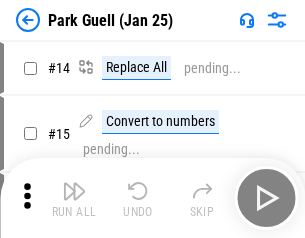 click at bounding box center (74, 191) 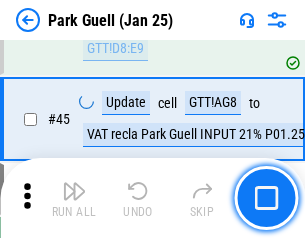 scroll, scrollTop: 2501, scrollLeft: 0, axis: vertical 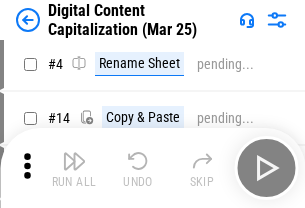 click at bounding box center [74, 161] 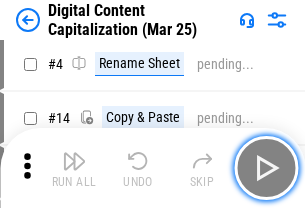 scroll, scrollTop: 187, scrollLeft: 0, axis: vertical 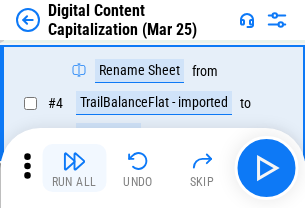 click at bounding box center (74, 161) 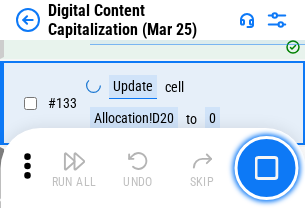 scroll, scrollTop: 2121, scrollLeft: 0, axis: vertical 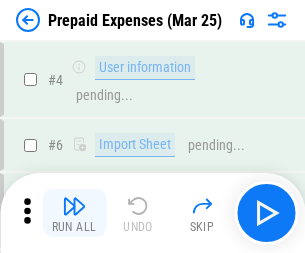 click at bounding box center [74, 206] 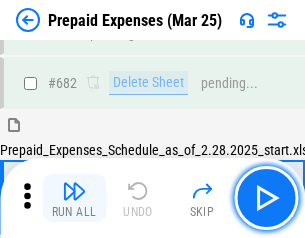 scroll, scrollTop: 5499, scrollLeft: 0, axis: vertical 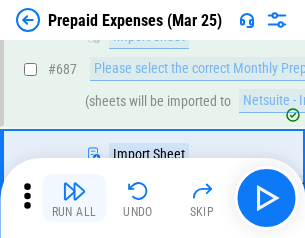 click at bounding box center (74, 191) 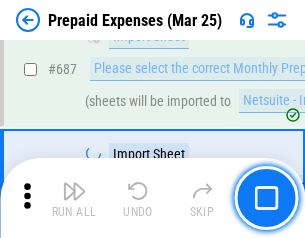 scroll, scrollTop: 5601, scrollLeft: 0, axis: vertical 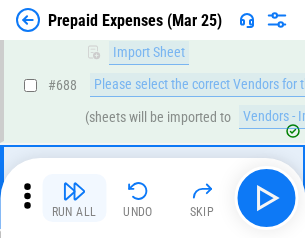 click at bounding box center (74, 191) 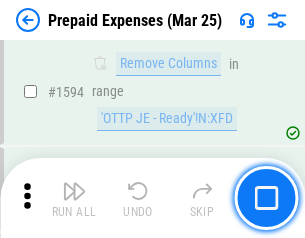 scroll, scrollTop: 19472, scrollLeft: 0, axis: vertical 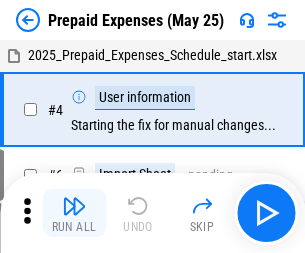 click at bounding box center [74, 206] 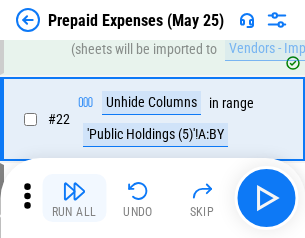 click at bounding box center (74, 191) 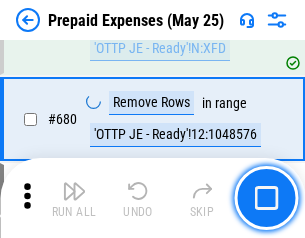 scroll, scrollTop: 6964, scrollLeft: 0, axis: vertical 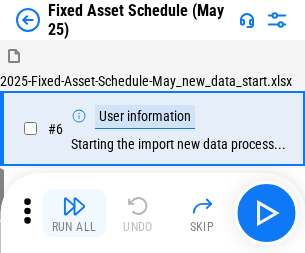 click at bounding box center (74, 206) 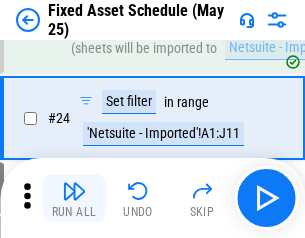 click at bounding box center [74, 191] 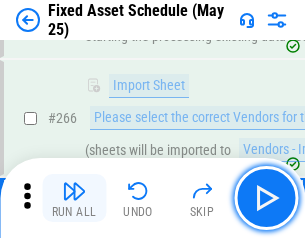 scroll, scrollTop: 6476, scrollLeft: 0, axis: vertical 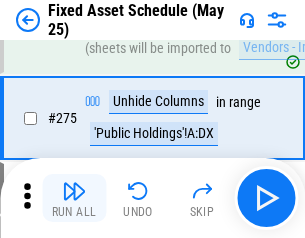 click at bounding box center [74, 191] 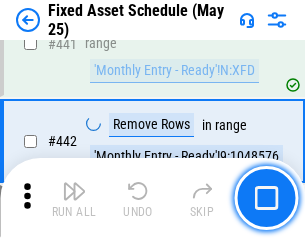 scroll, scrollTop: 8940, scrollLeft: 0, axis: vertical 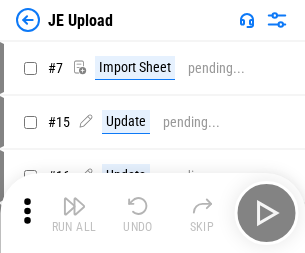 click at bounding box center [74, 206] 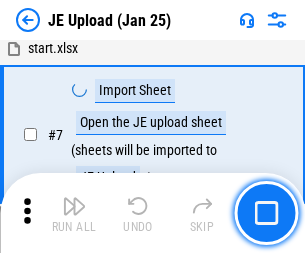 scroll, scrollTop: 145, scrollLeft: 0, axis: vertical 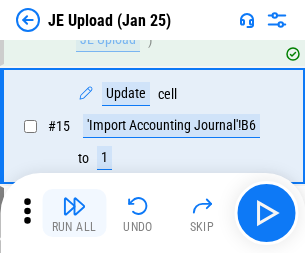 click at bounding box center [74, 206] 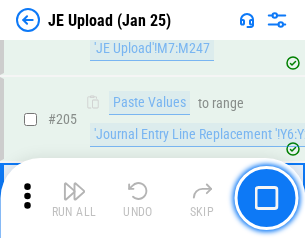 scroll, scrollTop: 4826, scrollLeft: 0, axis: vertical 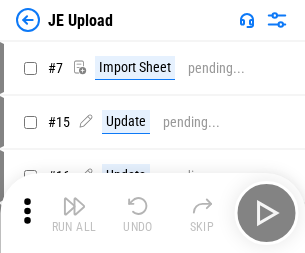 click at bounding box center [74, 206] 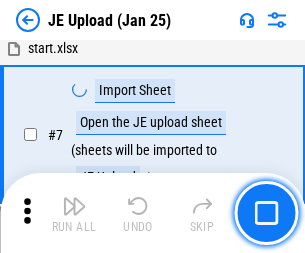 scroll, scrollTop: 145, scrollLeft: 0, axis: vertical 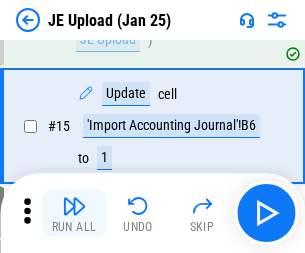 click at bounding box center (74, 206) 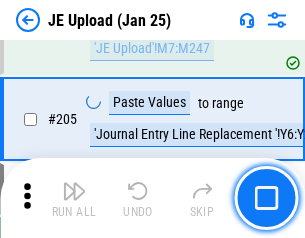 scroll, scrollTop: 4826, scrollLeft: 0, axis: vertical 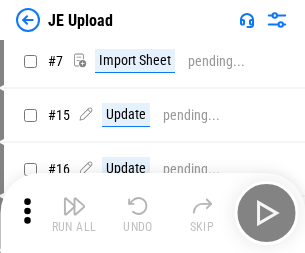 click at bounding box center (74, 206) 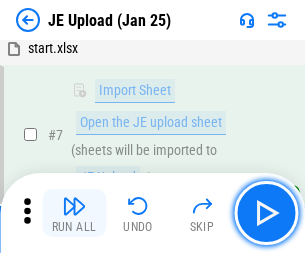 scroll, scrollTop: 145, scrollLeft: 0, axis: vertical 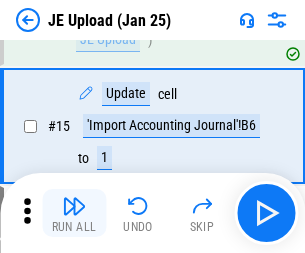 click at bounding box center (74, 206) 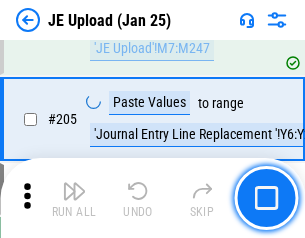 scroll, scrollTop: 4826, scrollLeft: 0, axis: vertical 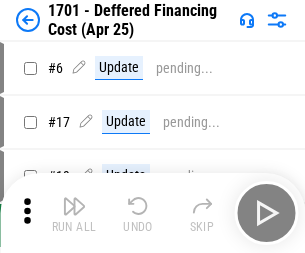 click at bounding box center [74, 206] 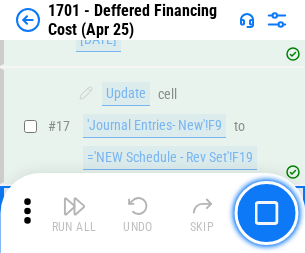 scroll, scrollTop: 240, scrollLeft: 0, axis: vertical 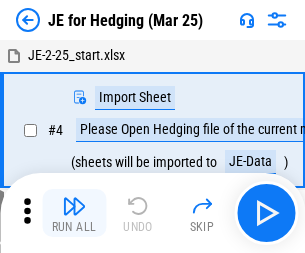 click at bounding box center (74, 206) 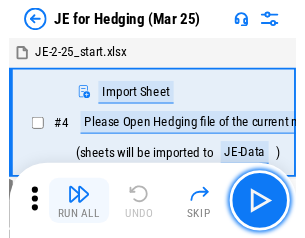 scroll, scrollTop: 113, scrollLeft: 0, axis: vertical 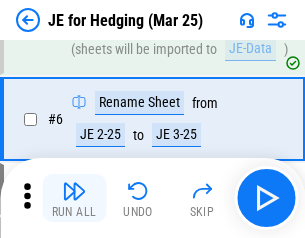 click at bounding box center (74, 191) 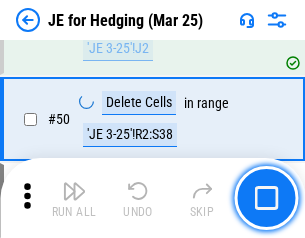 scroll, scrollTop: 1295, scrollLeft: 0, axis: vertical 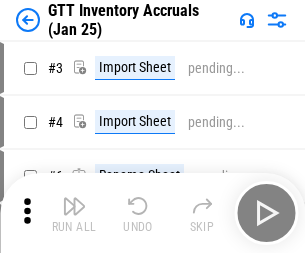 click at bounding box center [74, 206] 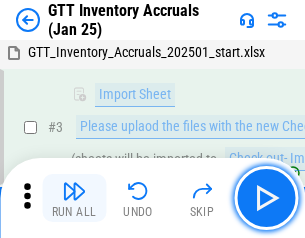scroll, scrollTop: 129, scrollLeft: 0, axis: vertical 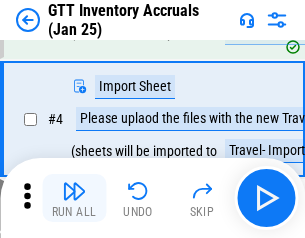 click at bounding box center (74, 191) 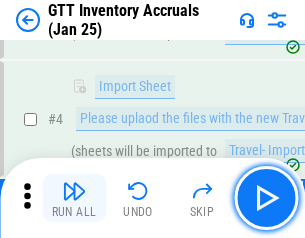 scroll, scrollTop: 231, scrollLeft: 0, axis: vertical 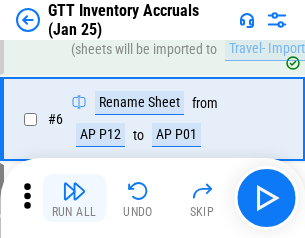 click at bounding box center (74, 191) 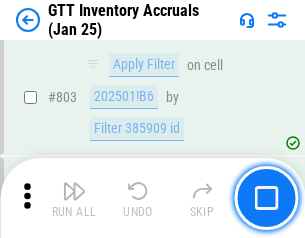 scroll, scrollTop: 15180, scrollLeft: 0, axis: vertical 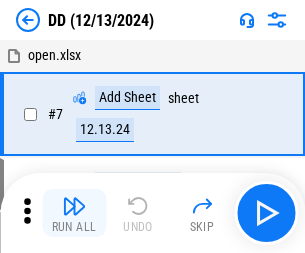 click at bounding box center [74, 206] 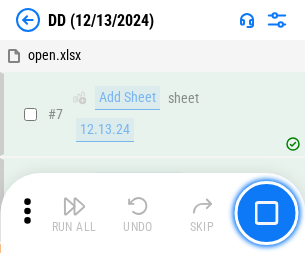 scroll, scrollTop: 193, scrollLeft: 0, axis: vertical 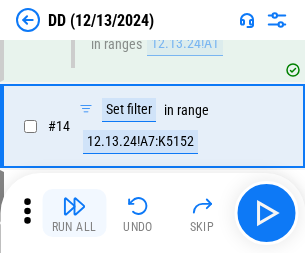 click at bounding box center (74, 206) 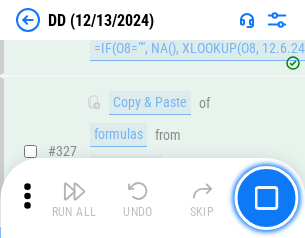 scroll, scrollTop: 8948, scrollLeft: 0, axis: vertical 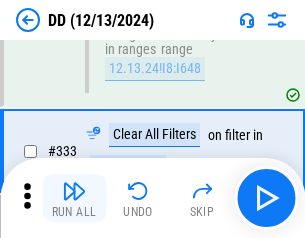 click at bounding box center (74, 191) 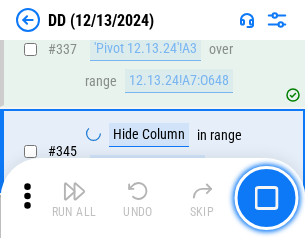 scroll, scrollTop: 9572, scrollLeft: 0, axis: vertical 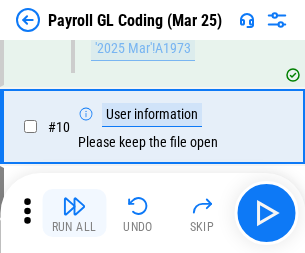 click at bounding box center (74, 206) 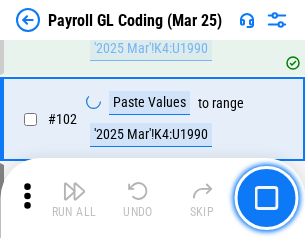 scroll, scrollTop: 4692, scrollLeft: 0, axis: vertical 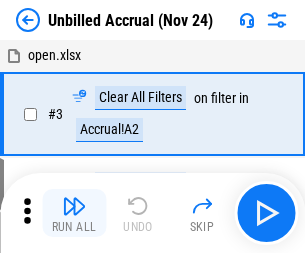 click at bounding box center [74, 206] 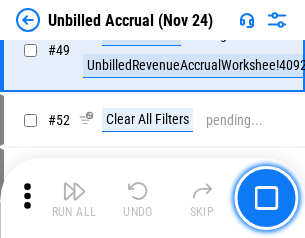 scroll, scrollTop: 1814, scrollLeft: 0, axis: vertical 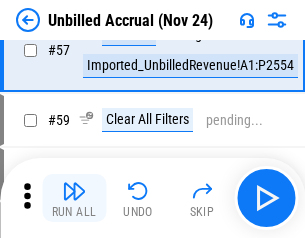 click at bounding box center [74, 191] 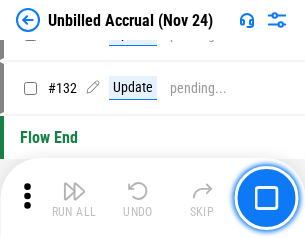scroll, scrollTop: 5957, scrollLeft: 0, axis: vertical 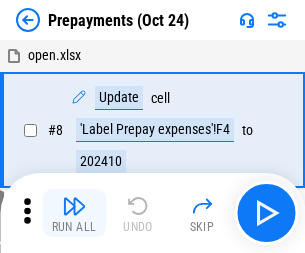 click at bounding box center (74, 206) 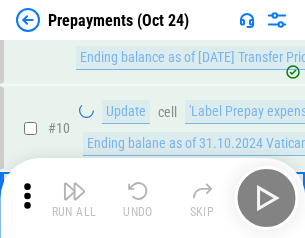 scroll, scrollTop: 125, scrollLeft: 0, axis: vertical 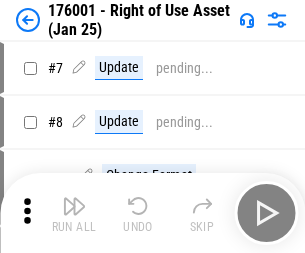 click at bounding box center (74, 206) 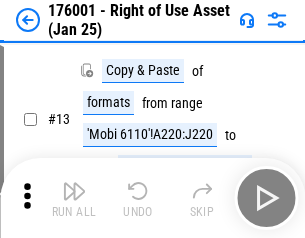 scroll, scrollTop: 129, scrollLeft: 0, axis: vertical 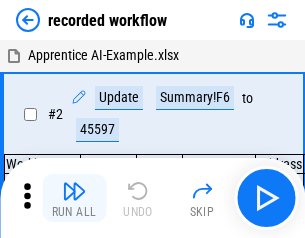 click at bounding box center (74, 191) 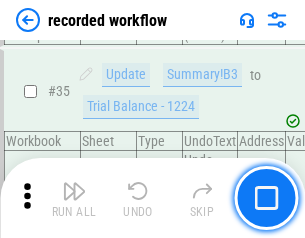 scroll, scrollTop: 6251, scrollLeft: 0, axis: vertical 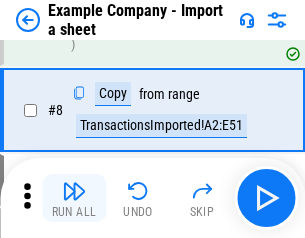 click at bounding box center [74, 191] 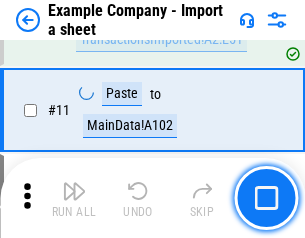scroll, scrollTop: 442, scrollLeft: 0, axis: vertical 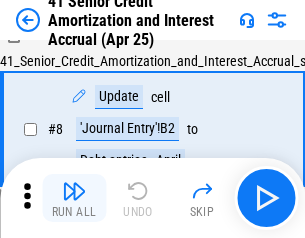 click at bounding box center (74, 191) 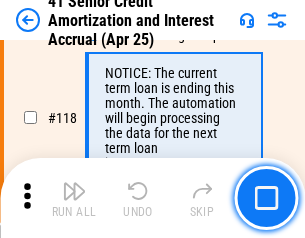 click at bounding box center (74, 191) 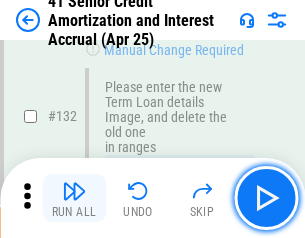 scroll, scrollTop: 2090, scrollLeft: 0, axis: vertical 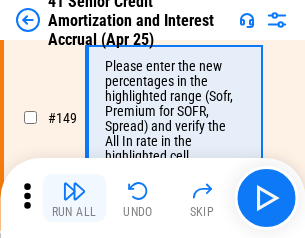 click at bounding box center [74, 191] 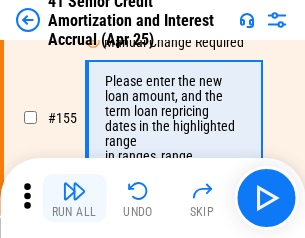 click at bounding box center (74, 191) 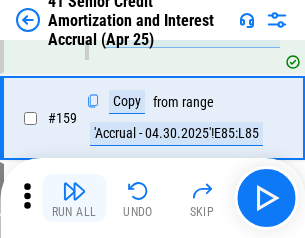 click at bounding box center [74, 191] 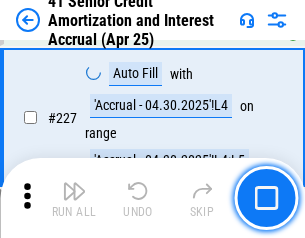 scroll, scrollTop: 4479, scrollLeft: 0, axis: vertical 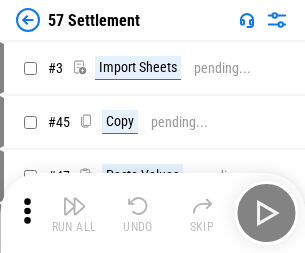 click at bounding box center (74, 206) 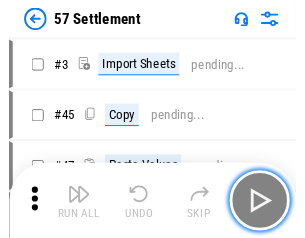 scroll, scrollTop: 19, scrollLeft: 0, axis: vertical 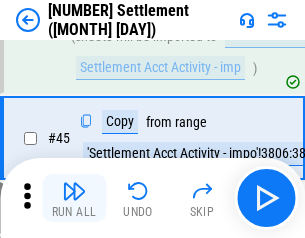 click at bounding box center [74, 191] 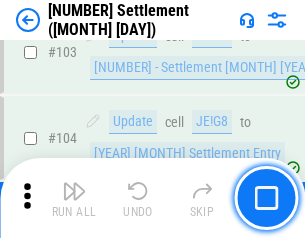 scroll, scrollTop: 1263, scrollLeft: 0, axis: vertical 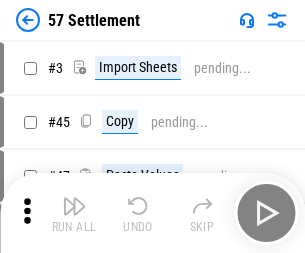 click at bounding box center (74, 206) 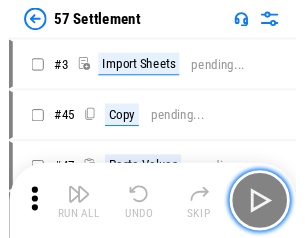 scroll, scrollTop: 19, scrollLeft: 0, axis: vertical 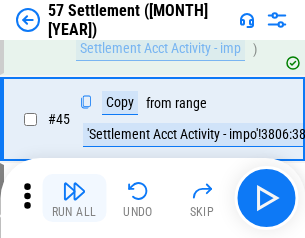 click at bounding box center (74, 191) 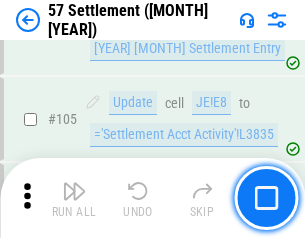 scroll, scrollTop: 1263, scrollLeft: 0, axis: vertical 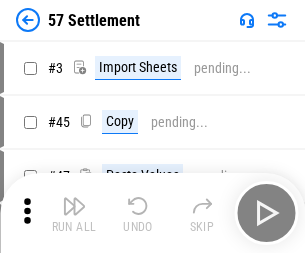 click at bounding box center (74, 206) 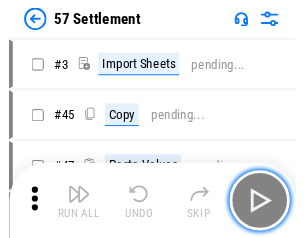 scroll, scrollTop: 19, scrollLeft: 0, axis: vertical 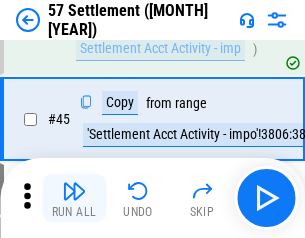 click at bounding box center (74, 191) 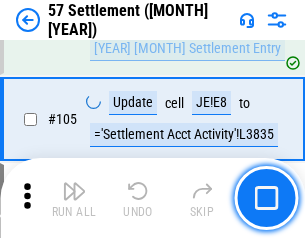 scroll, scrollTop: 1263, scrollLeft: 0, axis: vertical 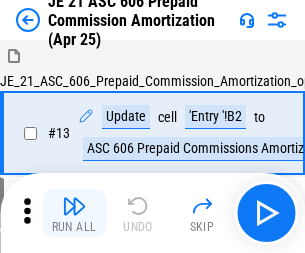 click at bounding box center (74, 206) 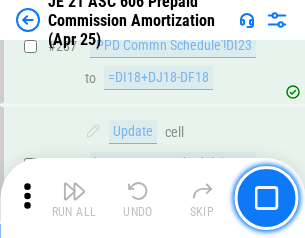 scroll, scrollTop: 3680, scrollLeft: 0, axis: vertical 